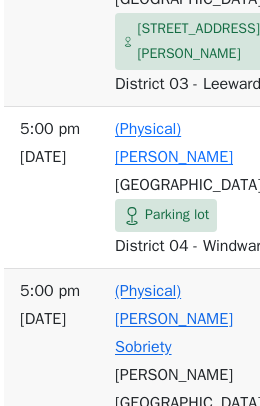 scroll, scrollTop: 1955, scrollLeft: 24, axis: both 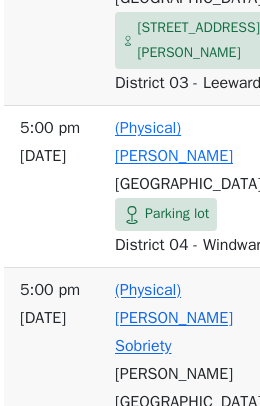 click on "[GEOGRAPHIC_DATA]" at bounding box center [148, 184] 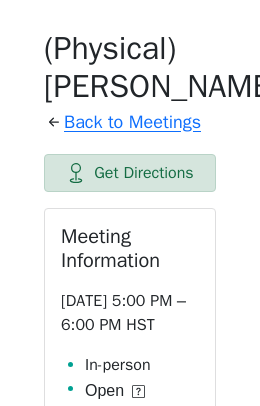 scroll, scrollTop: 1250, scrollLeft: 0, axis: vertical 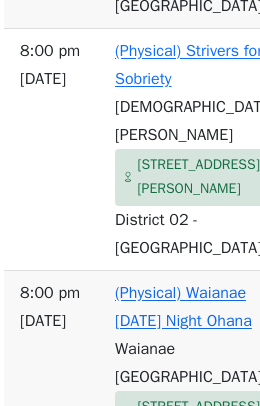 click on "[STREET_ADDRESS][PERSON_NAME]" at bounding box center [195, -774] 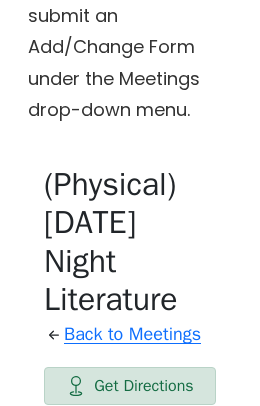 scroll, scrollTop: 1180, scrollLeft: 0, axis: vertical 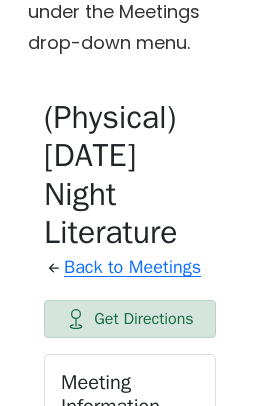 click on "Back to Meetings" at bounding box center [132, 268] 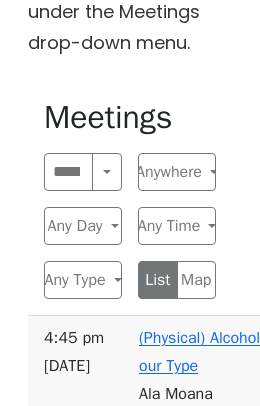 click on "Any Day" at bounding box center [83, 226] 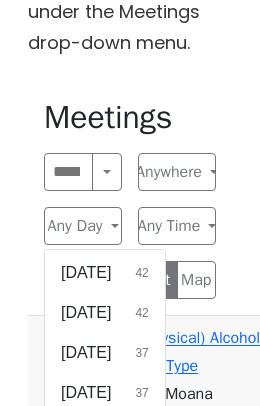 scroll, scrollTop: 77, scrollLeft: 0, axis: vertical 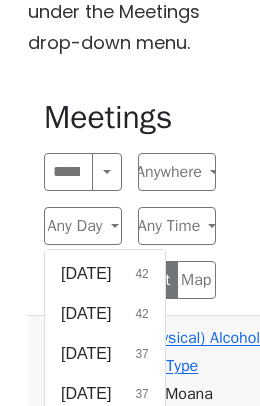 click on "[DATE] 43" at bounding box center [105, 434] 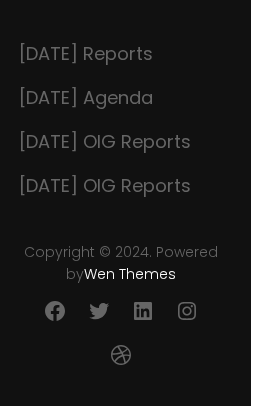 scroll, scrollTop: 8523, scrollLeft: 21, axis: both 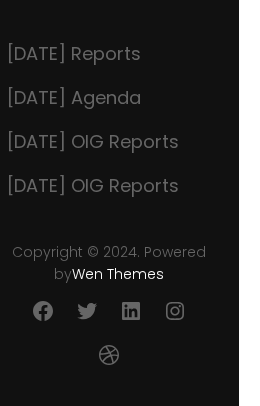 click on "[STREET_ADDRESS][PERSON_NAME]" at bounding box center [205, -1215] 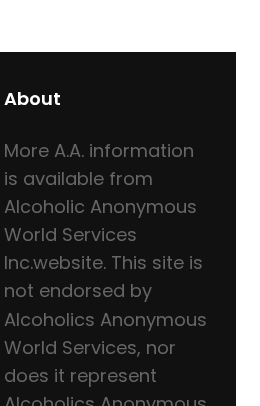 scroll, scrollTop: 10326, scrollLeft: 24, axis: both 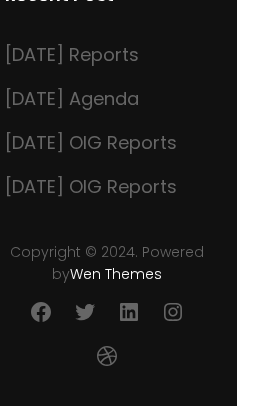 click on "Alcoholics Anonymous on [GEOGRAPHIC_DATA]
The Central Office is closed [DATE]. However, our phones (808.946-1438)are answered 24/7.
Home Meetings Physical Meetings Online Meetings Printable Meeting Schedules A.A. Meeting Add/Change Form Virtual Meeting Help verify attendance Order Literature Available Links: Big Book How It Works Literature Order Form The Promises Traditions Checklist 12 Traditions ORDER FORM My account My Cart Events Calendar Submit Your Event AA related events will be posted provided that they conform to the Twelve Traditions. Acceptable events would include but not be limited to the following: 1. Intergroup events (Founders Day, I.G. Round-up) 2. Area events 3. District events (alcathons) 4. Registered Homegroup events (dances, campouts, picnics) 5. AA Conventions or Conferences provided they have no outside affiliations. [contact-form 2 “Event”] About AA What Is A.A. Contribute BY Credit card BY CHECK Group Treasurer Template" at bounding box center (107, -1853) 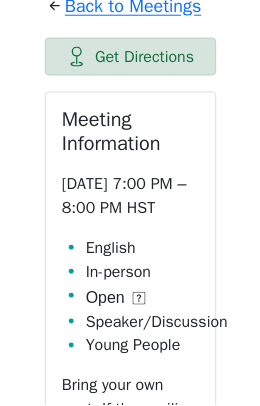 scroll, scrollTop: 1381, scrollLeft: 0, axis: vertical 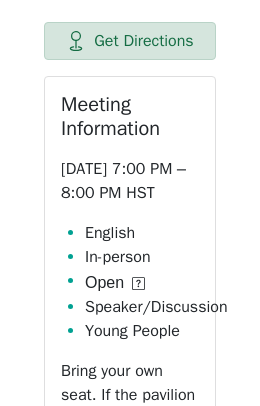 click on "Alcoholics Anonymous on [GEOGRAPHIC_DATA]
The Central Office is closed [DATE]. However, our phones (808.946-1438)are answered 24/7.
Home Meetings Physical Meetings Online Meetings Printable Meeting Schedules A.A. Meeting Add/Change Form Virtual Meeting Help verify attendance Order Literature Available Links: Big Book How It Works Literature Order Form The Promises Traditions Checklist 12 Traditions ORDER FORM My account My Cart Events Calendar Submit Your Event AA related events will be posted provided that they conform to the Twelve Traditions. Acceptable events would include but not be limited to the following: 1. Intergroup events (Founders Day, I.G. Round-up) 2. Area events 3. District events (alcathons) 4. Registered Homegroup events (dances, campouts, picnics) 5. AA Conventions or Conferences provided they have no outside affiliations. [contact-form 2 “Event”] About AA What Is A.A. Contribute BY Credit card BY CHECK Group Treasurer Template" at bounding box center [130, 878] 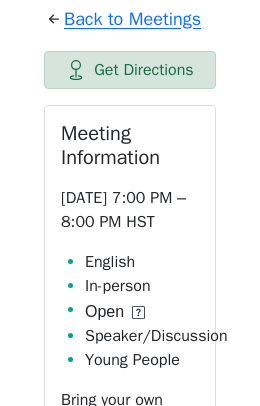scroll, scrollTop: 1395, scrollLeft: 0, axis: vertical 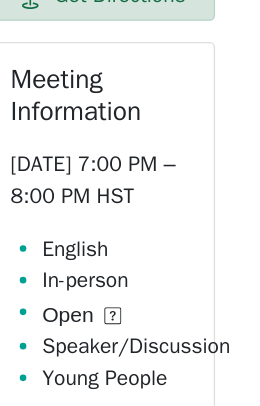 click on "Meeting Information [DATE] 7:00 PM – 8:00 PM HST English In-person Open Speaker/Discussion Young People Bring your own seat. If the pavilion is in use, please look for the chairs in front of the pavilion. Share Add to Calendar" at bounding box center (130, 338) 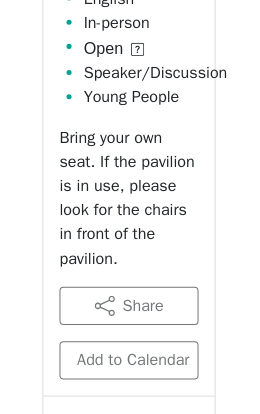 scroll, scrollTop: 1615, scrollLeft: 0, axis: vertical 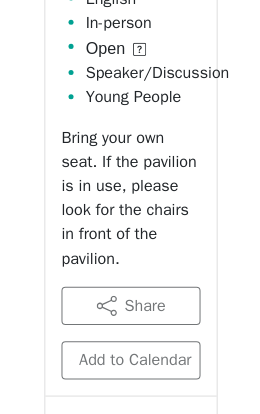 click on "Skip to content
Alcoholics Anonymous on [GEOGRAPHIC_DATA]
The Central Office is closed [DATE]. However, our phones (808.946-1438)are answered 24/7.
Home Meetings Physical Meetings Online Meetings Printable Meeting Schedules A.A. Meeting Add/Change Form Virtual Meeting Help verify attendance Order Literature Available Links: Big Book How It Works Literature Order Form The Promises Traditions Checklist 12 Traditions ORDER FORM My account My Cart Events Calendar Submit Your Event AA related events will be posted provided that they conform to the Twelve Traditions. Acceptable events would include but not be limited to the following: 1. Intergroup events (Founders Day, I.G. Round-up) 2. Area events 3. District events (alcathons) 4. Registered Homegroup events (dances, campouts, picnics) 5. AA Conventions or Conferences provided they have no outside affiliations. [contact-form 2 “Event”] About AA What Is A.A. Contribute BY Credit card BY CHECK" at bounding box center [130, 644] 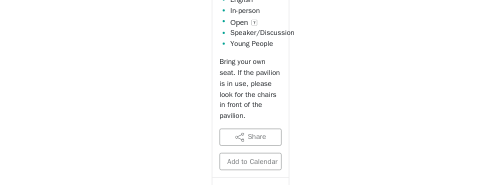 scroll, scrollTop: 1175, scrollLeft: 0, axis: vertical 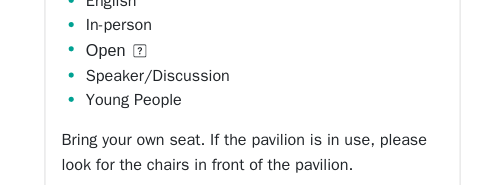 click on "Young People" at bounding box center [262, 99] 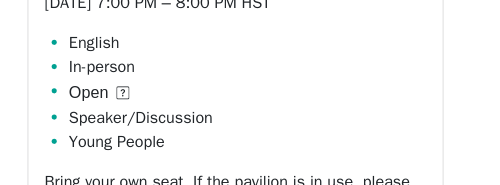 scroll, scrollTop: 1131, scrollLeft: 0, axis: vertical 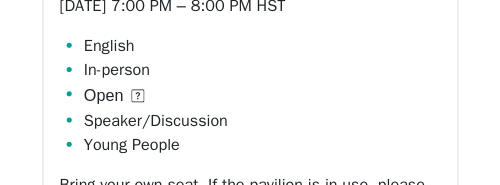click on "Young People" at bounding box center (262, 143) 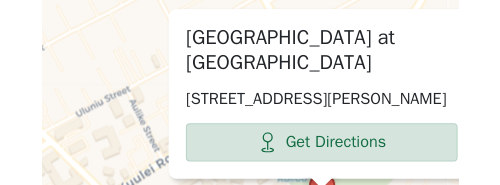 scroll, scrollTop: 2081, scrollLeft: 0, axis: vertical 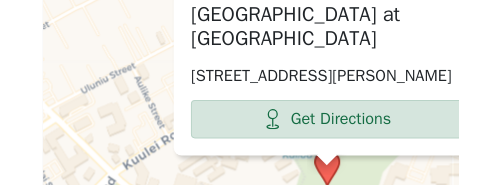 click on "[GEOGRAPHIC_DATA] at [GEOGRAPHIC_DATA] [STREET_ADDRESS] Get Directions ×  Leaflet   |  ©  OpenStreetMap  contributors ©  CARTO" at bounding box center (250, 188) 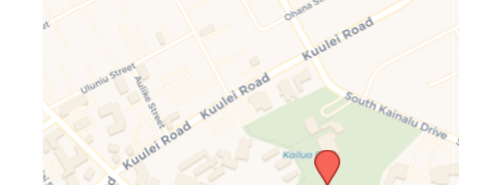 scroll, scrollTop: 2081, scrollLeft: 0, axis: vertical 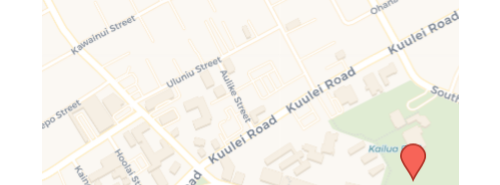 click on "Leaflet   |  ©  OpenStreetMap  contributors ©  CARTO" at bounding box center [250, 188] 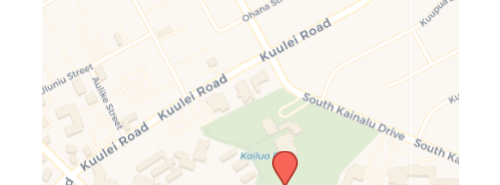 click on "(Physical) Misfits Back to Meetings Get Directions Meeting Information [DATE] 7:00 PM – 8:00 PM HST English In-person Open Speaker/Discussion Young People Bring your own seat. If the pavilion is in use, please look for the chairs in front of the pavilion. Share Add to Calendar [GEOGRAPHIC_DATA] at [GEOGRAPHIC_DATA] [STREET_ADDRESS] District 04 - Windward Outdoor pavilion at [GEOGRAPHIC_DATA], next to the restrooms. Across the parking lot from the skate park. This listing is provided by: Alcoholics Anonymous on Oahu [DOMAIN_NAME] Update Meeting Info Updated [DATE]  Leaflet   |  ©  OpenStreetMap  contributors ©  CARTO" at bounding box center [250, -358] 